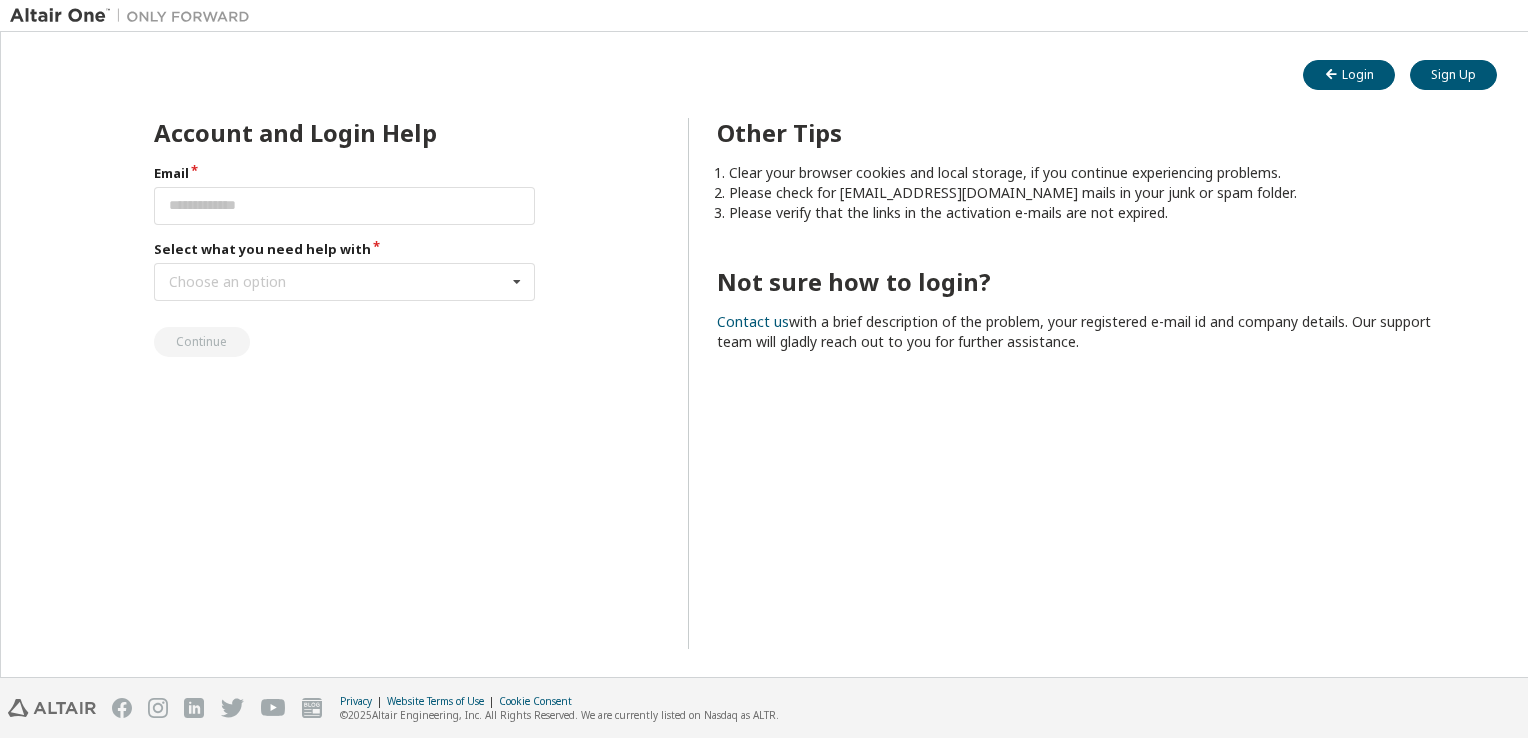 scroll, scrollTop: 0, scrollLeft: 0, axis: both 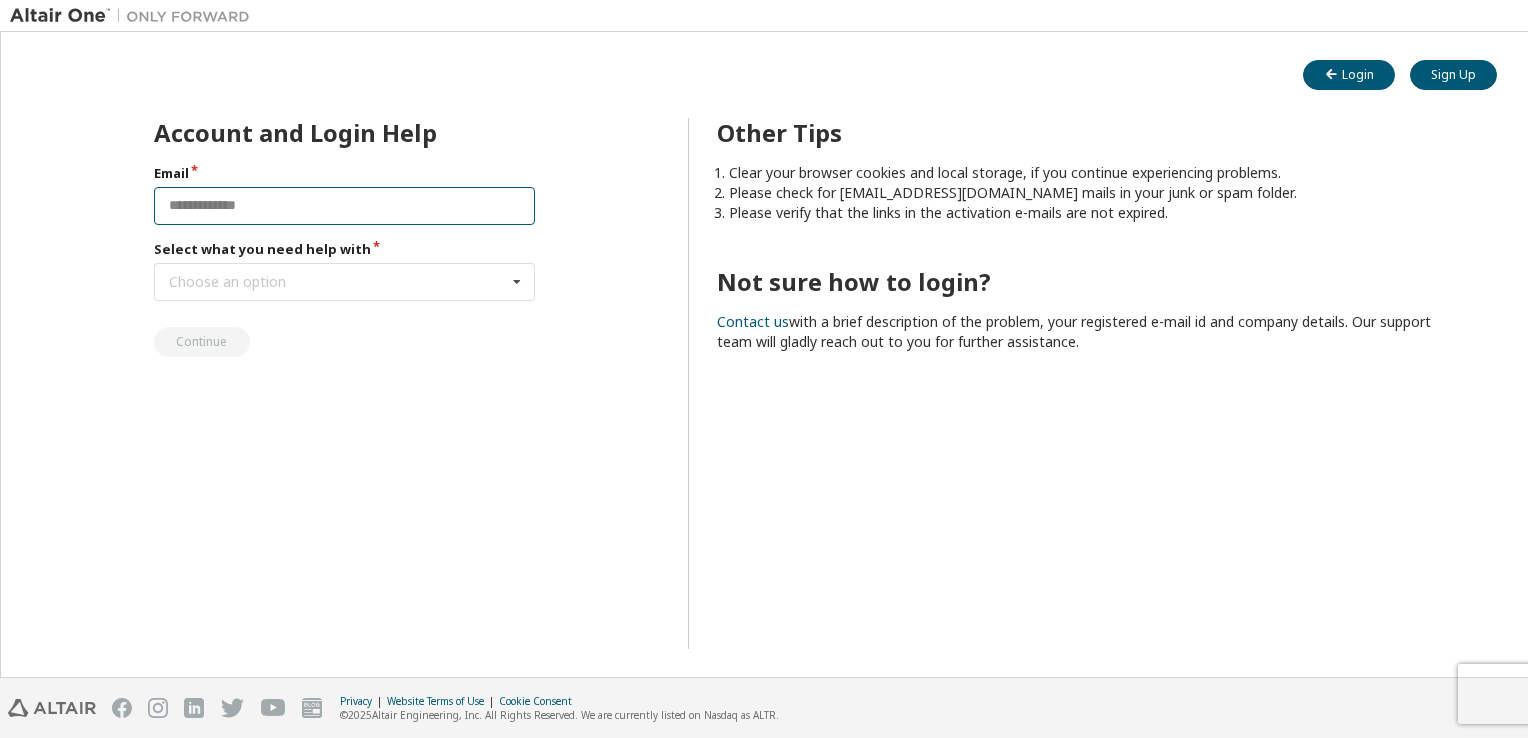 click at bounding box center [345, 206] 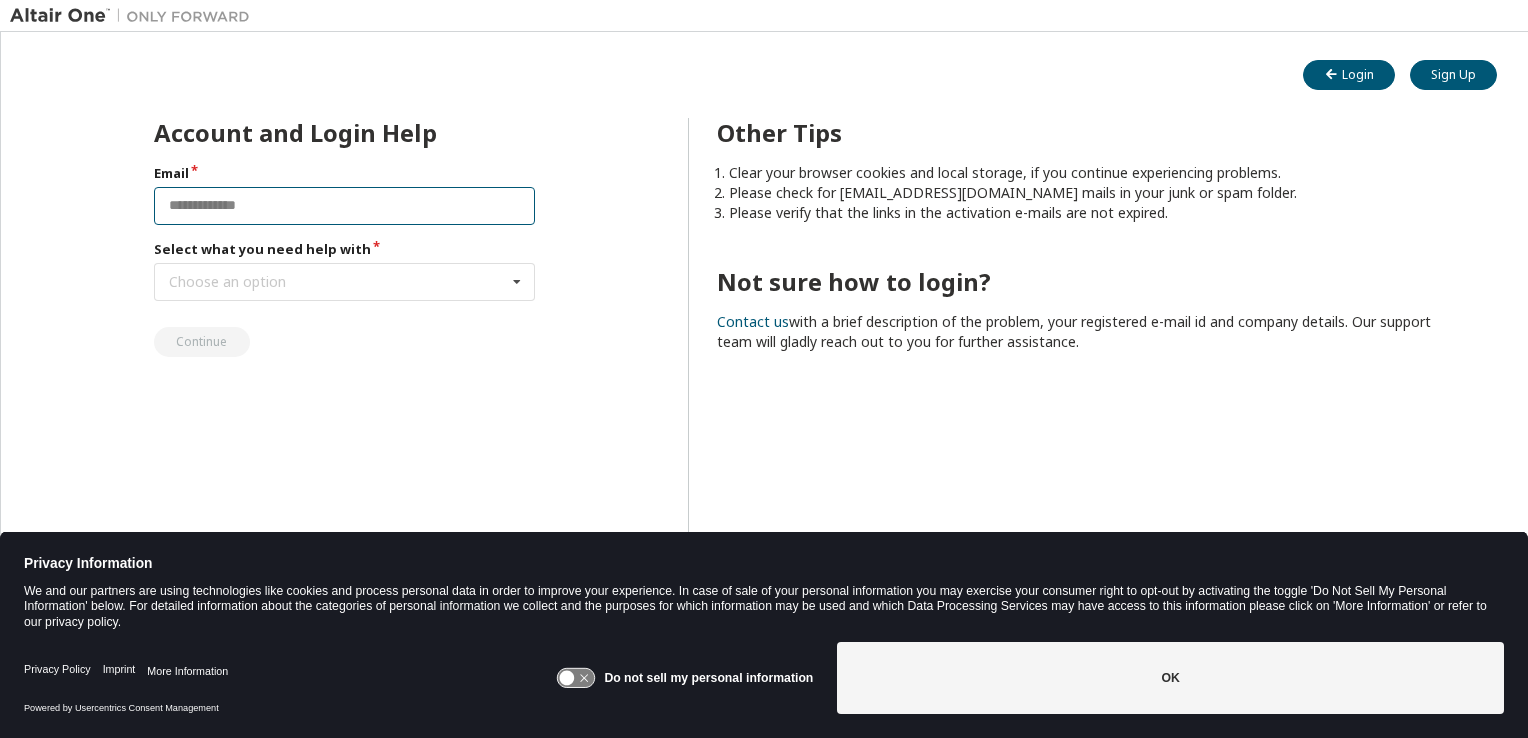 click at bounding box center (345, 206) 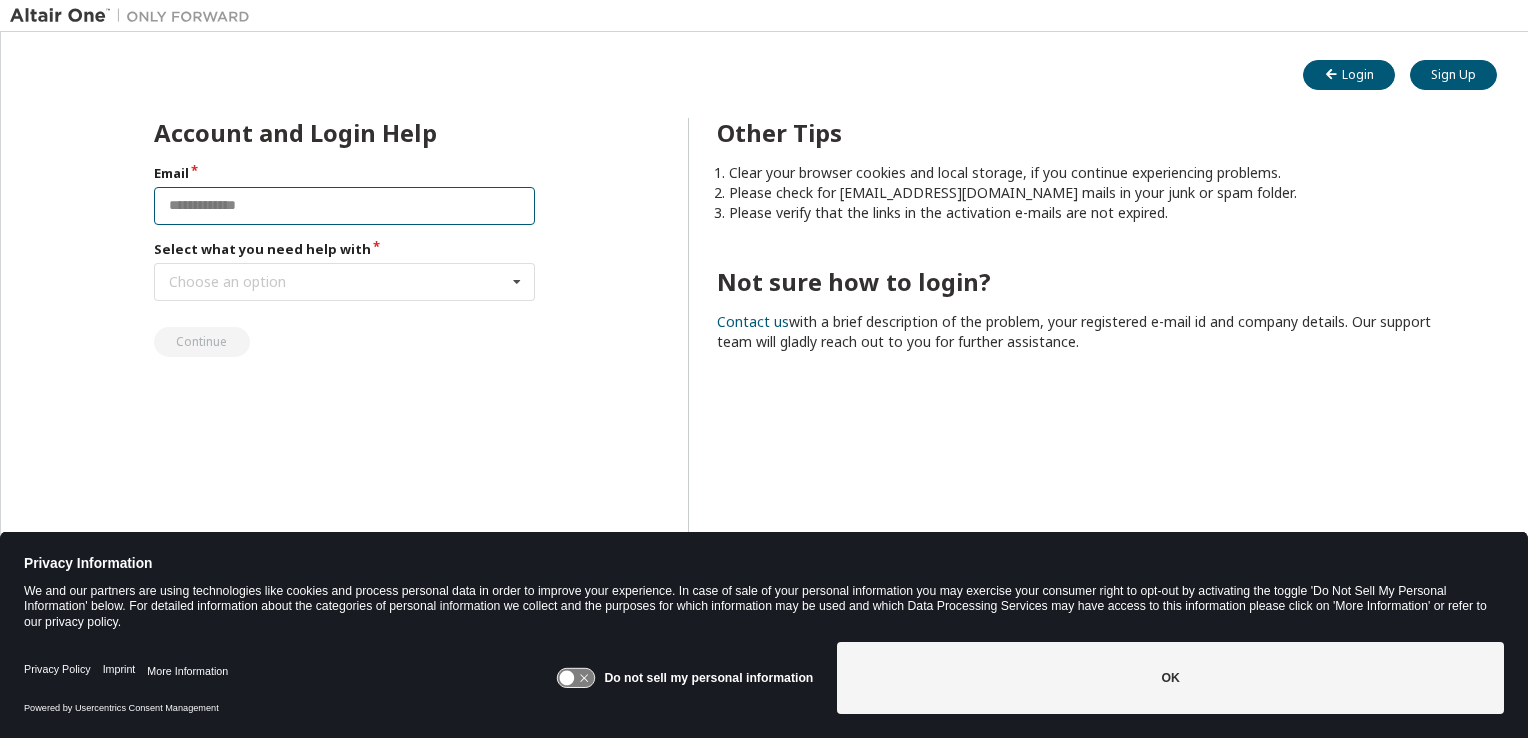 type on "**********" 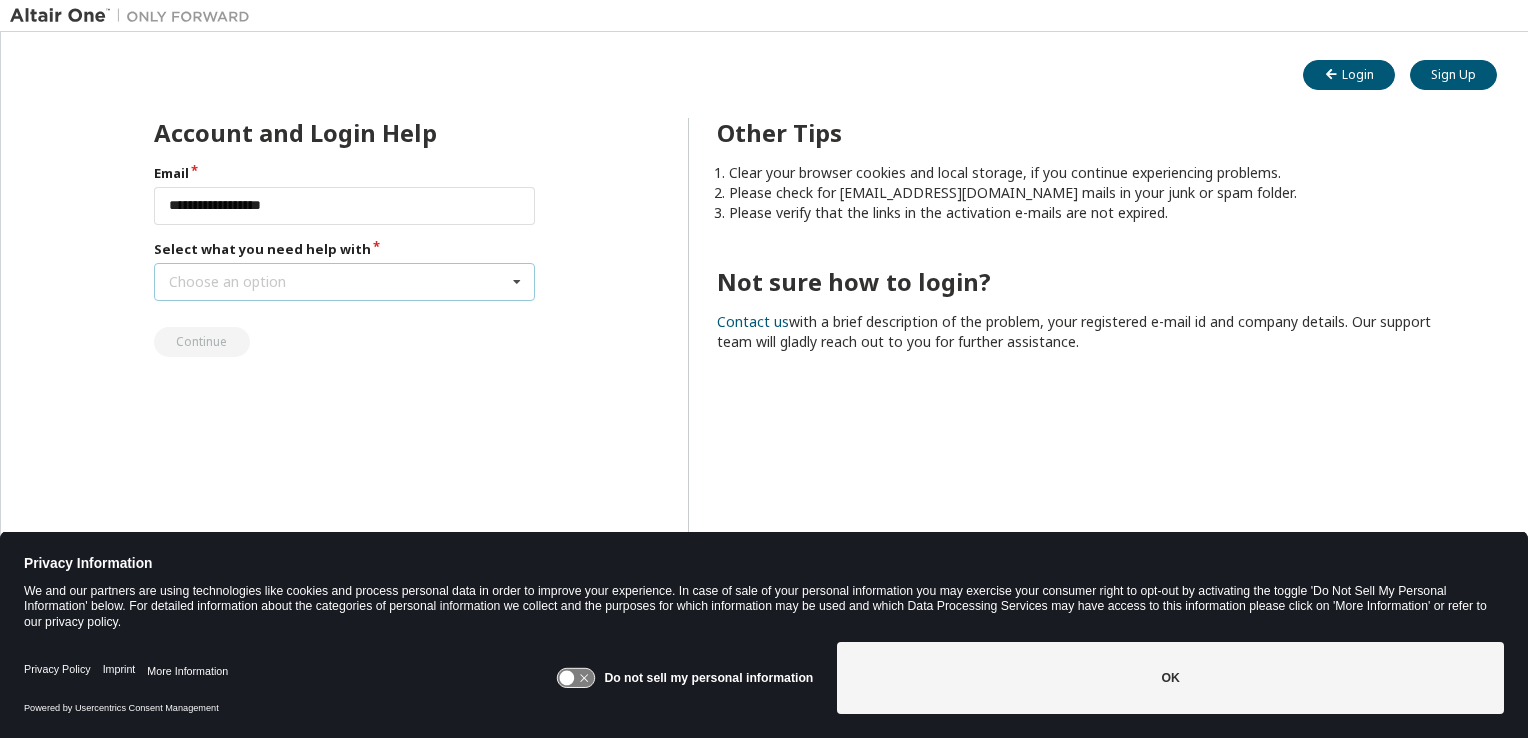 click on "Choose an option" at bounding box center (227, 282) 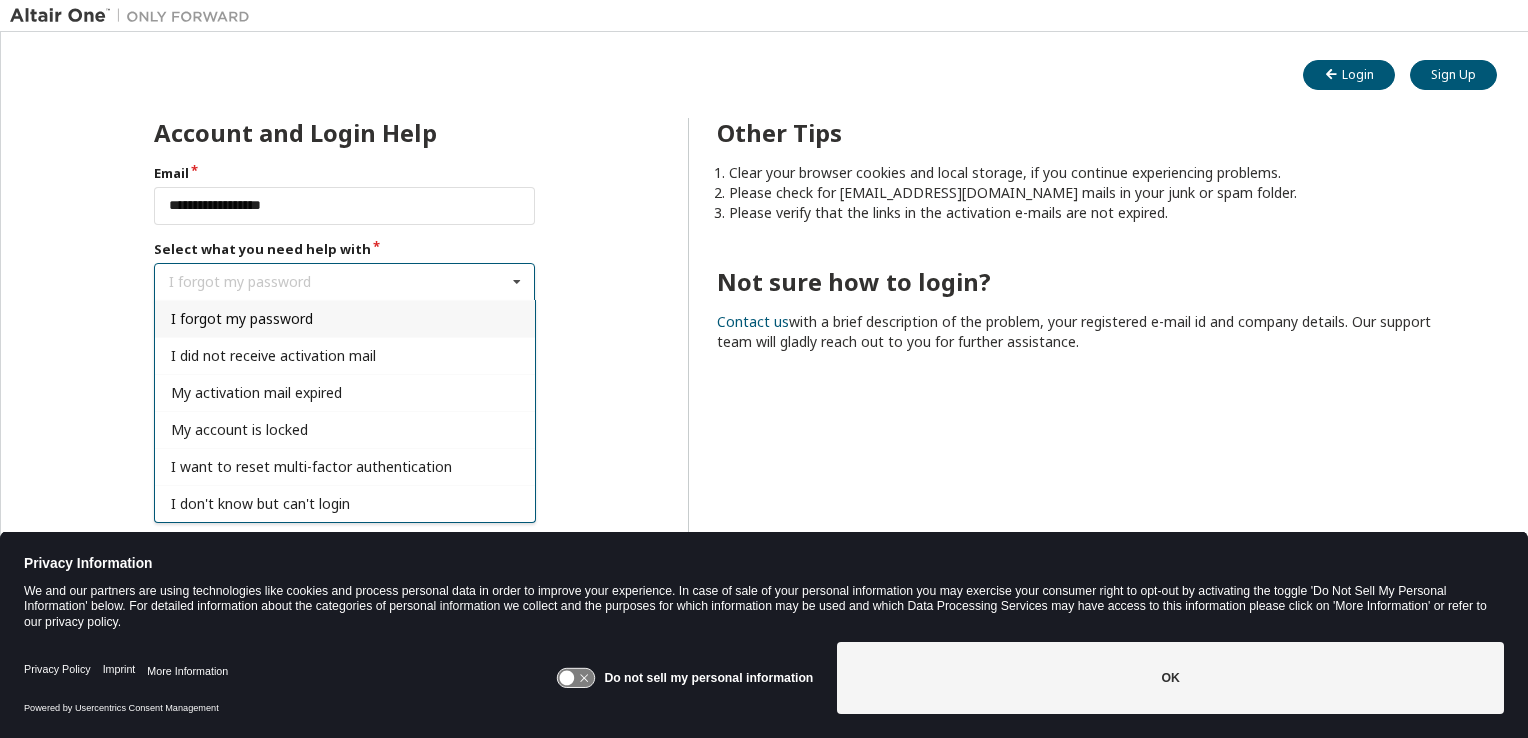 click on "I forgot my password" at bounding box center (242, 318) 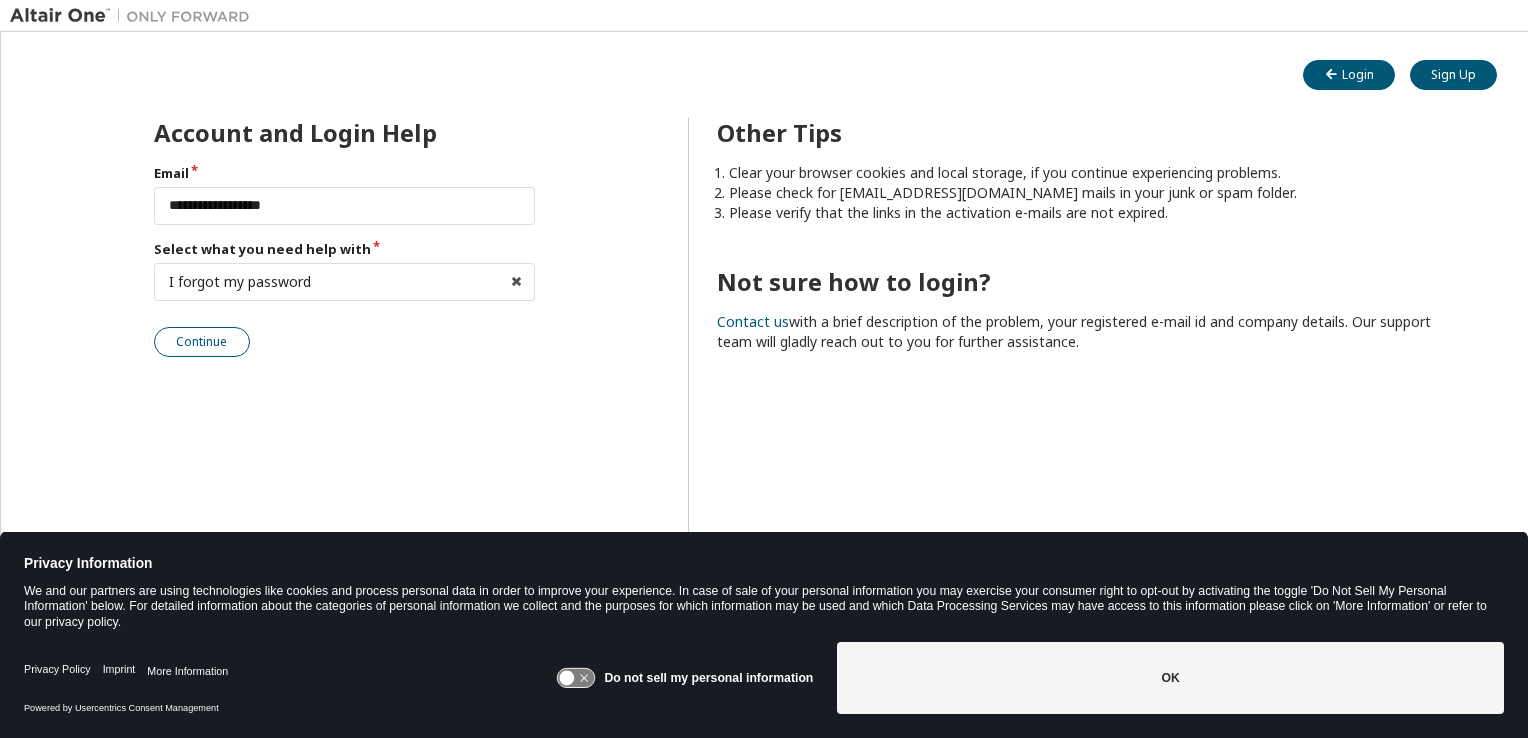 click on "Continue" at bounding box center [202, 342] 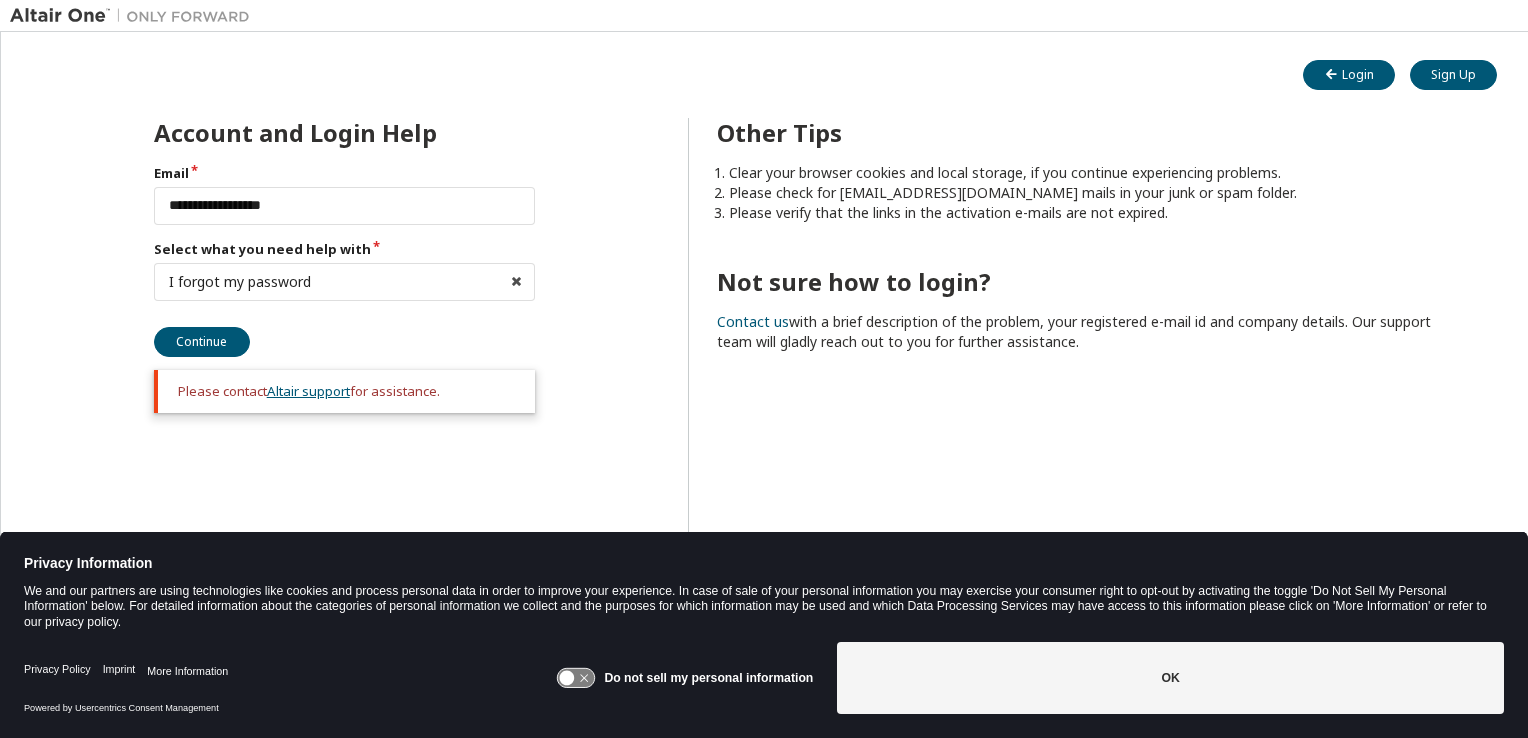 click on "Altair support" at bounding box center (308, 391) 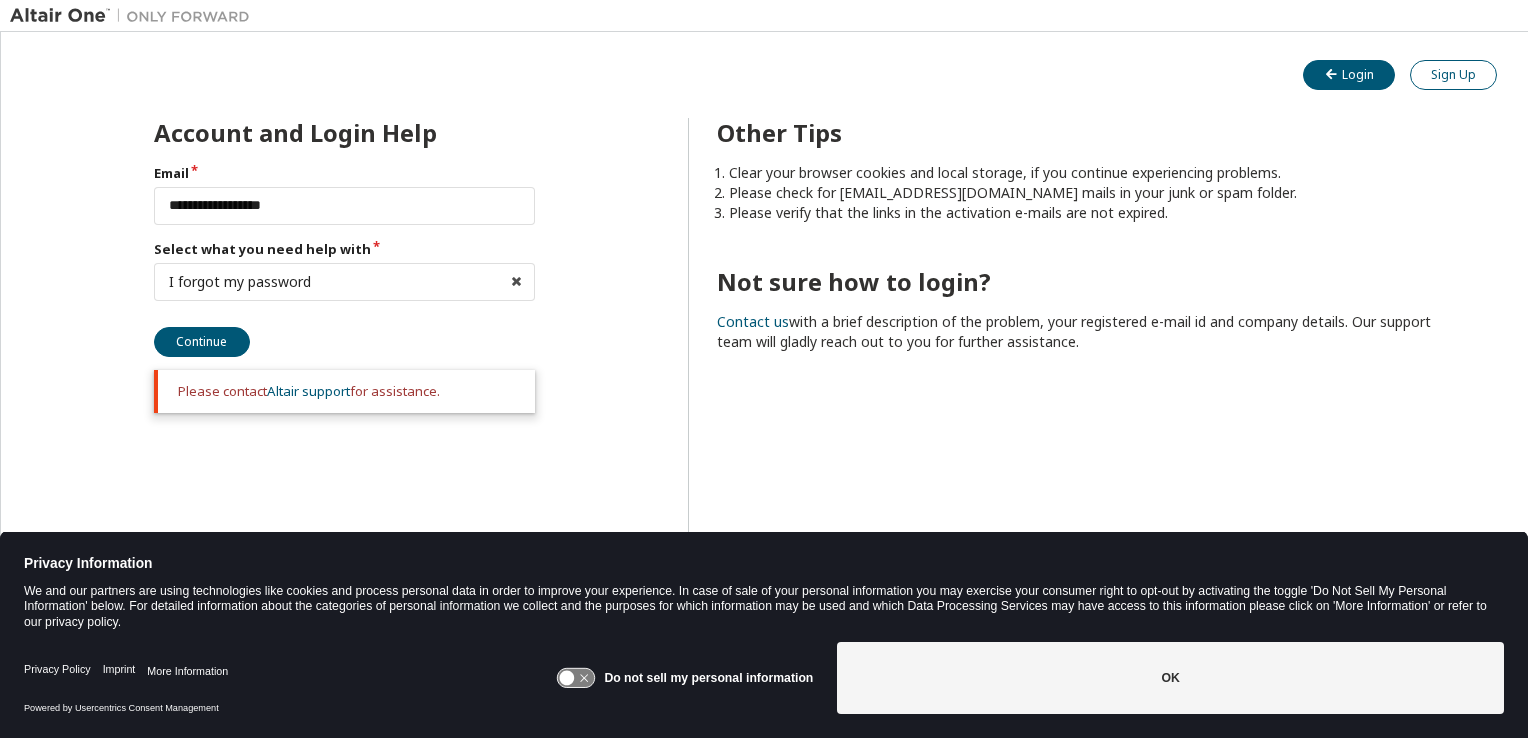 click on "Sign Up" at bounding box center [1453, 75] 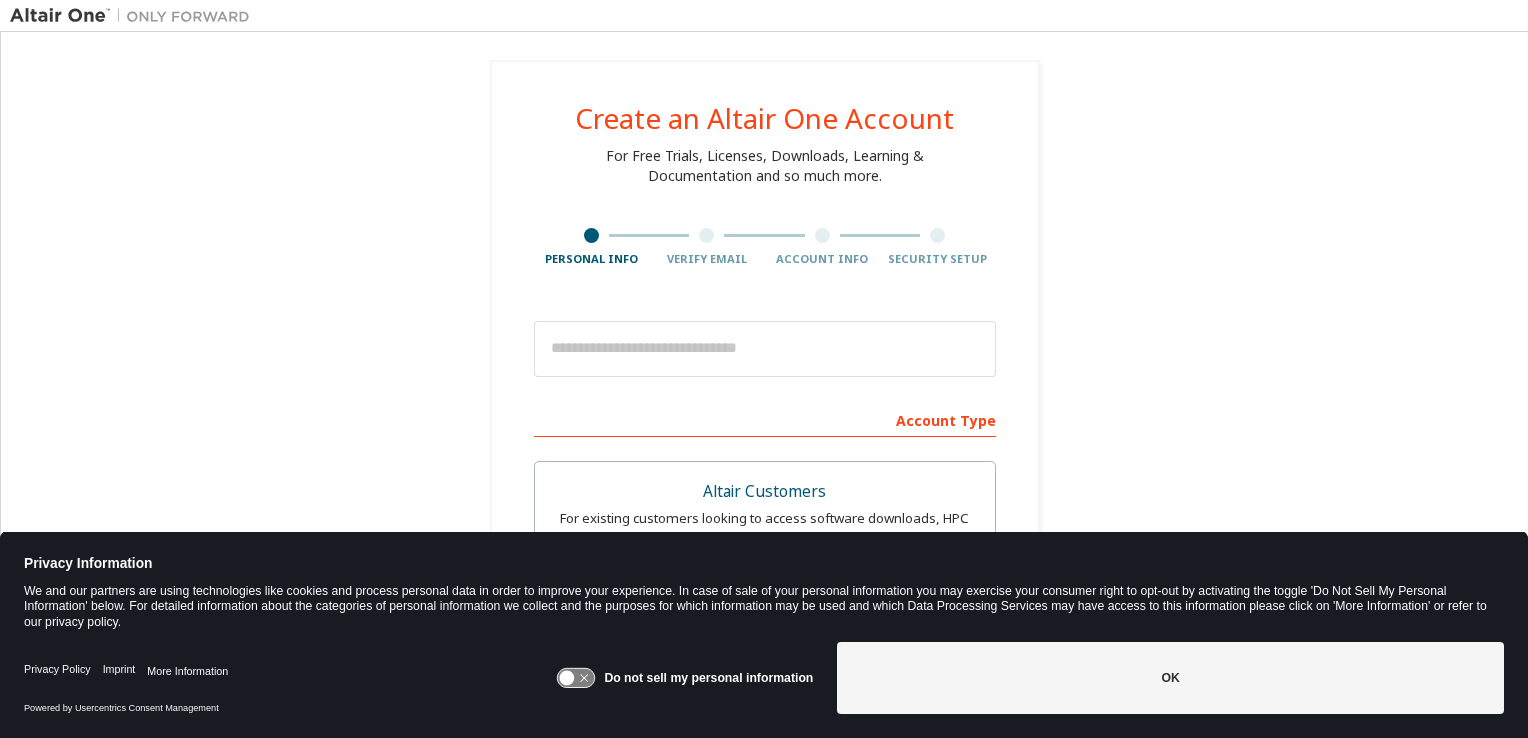 scroll, scrollTop: 100, scrollLeft: 0, axis: vertical 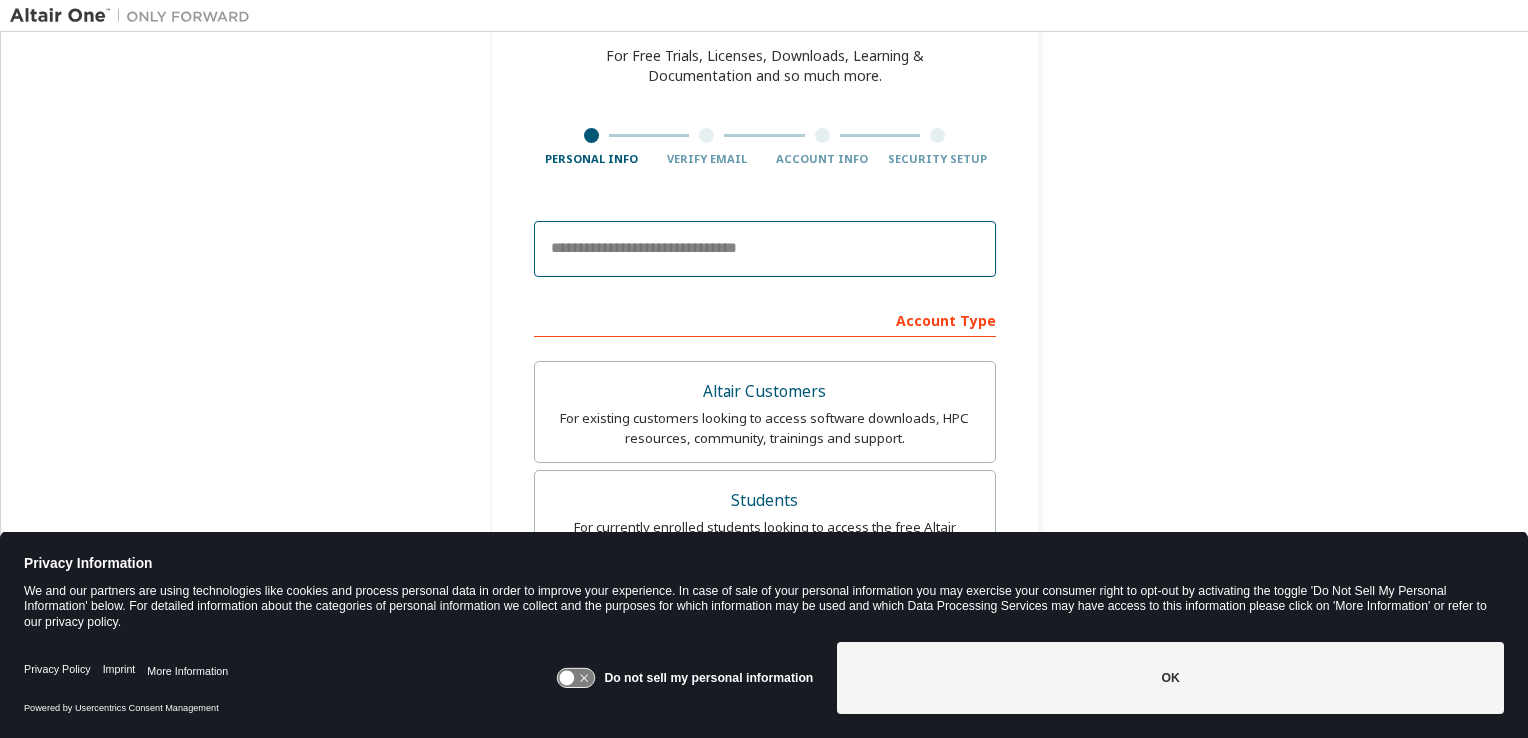 click at bounding box center [765, 249] 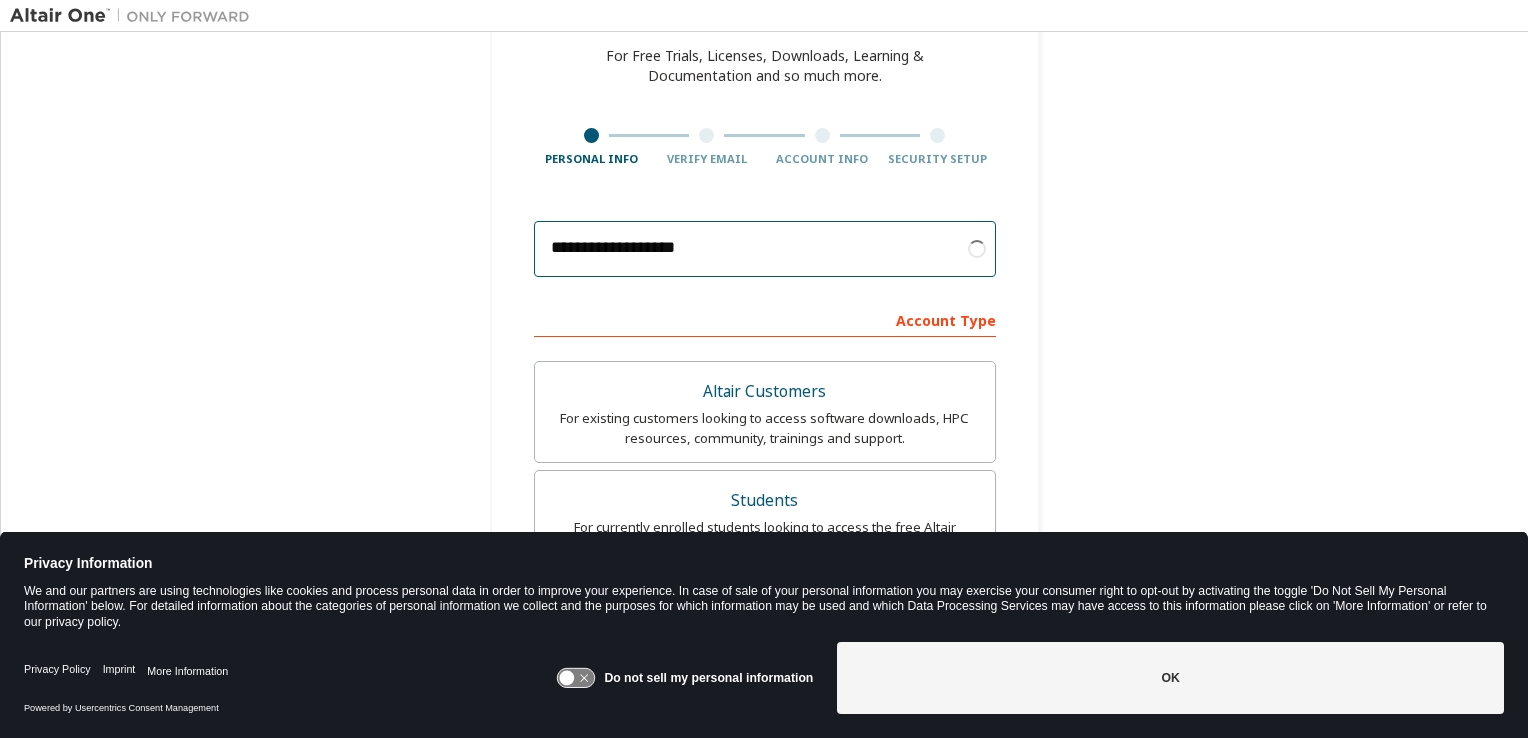 scroll, scrollTop: 200, scrollLeft: 0, axis: vertical 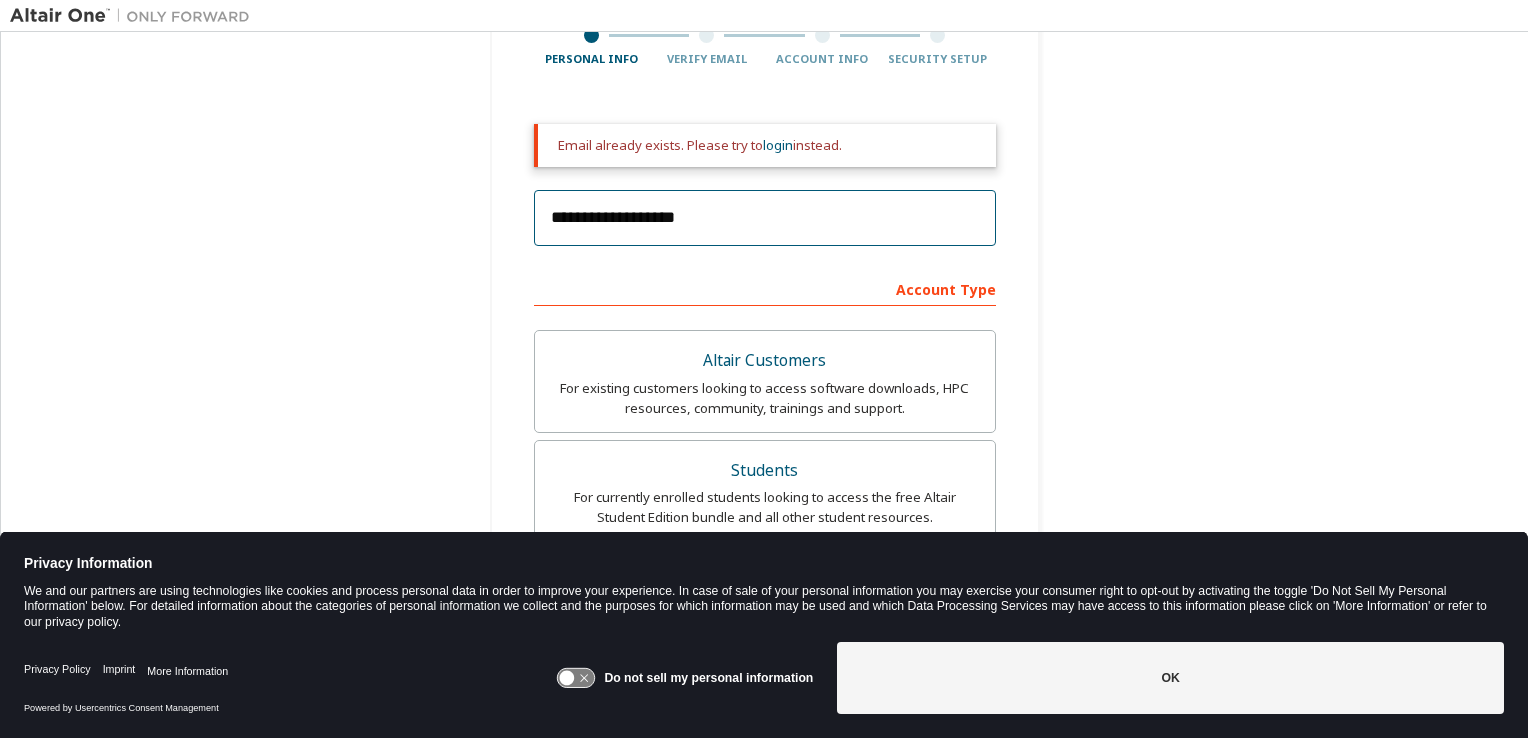 drag, startPoint x: 422, startPoint y: 206, endPoint x: 364, endPoint y: 197, distance: 58.694122 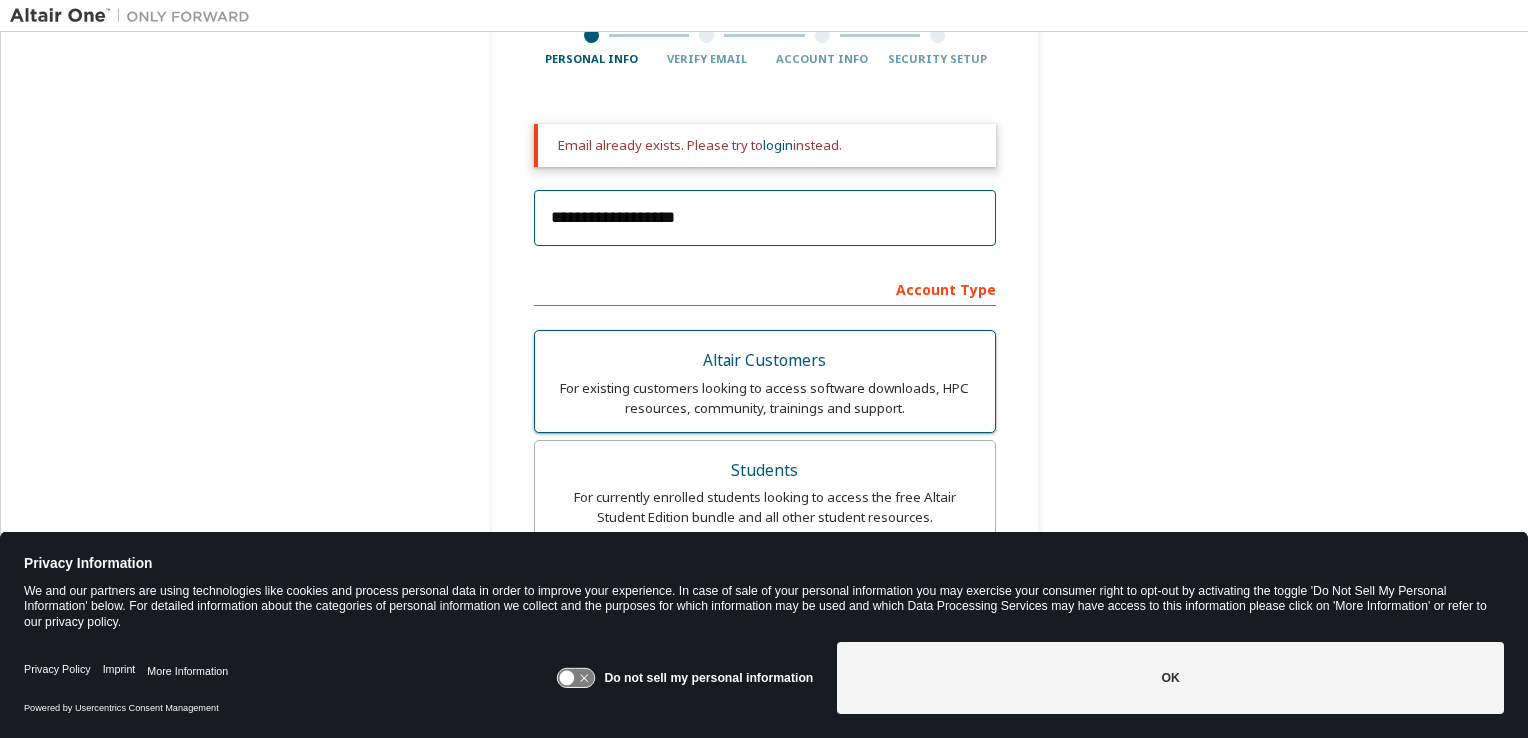 scroll, scrollTop: 400, scrollLeft: 0, axis: vertical 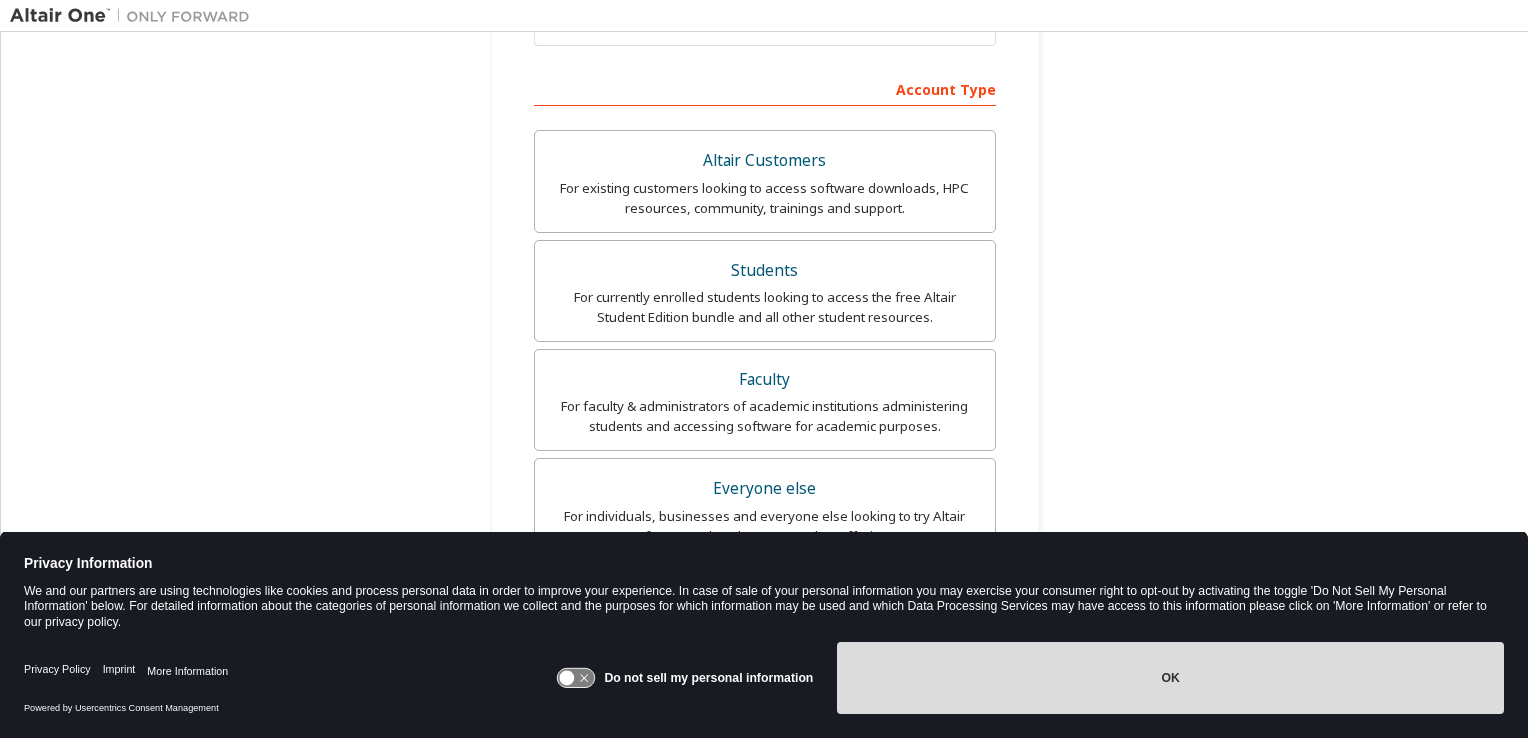 click on "OK" at bounding box center (1170, 678) 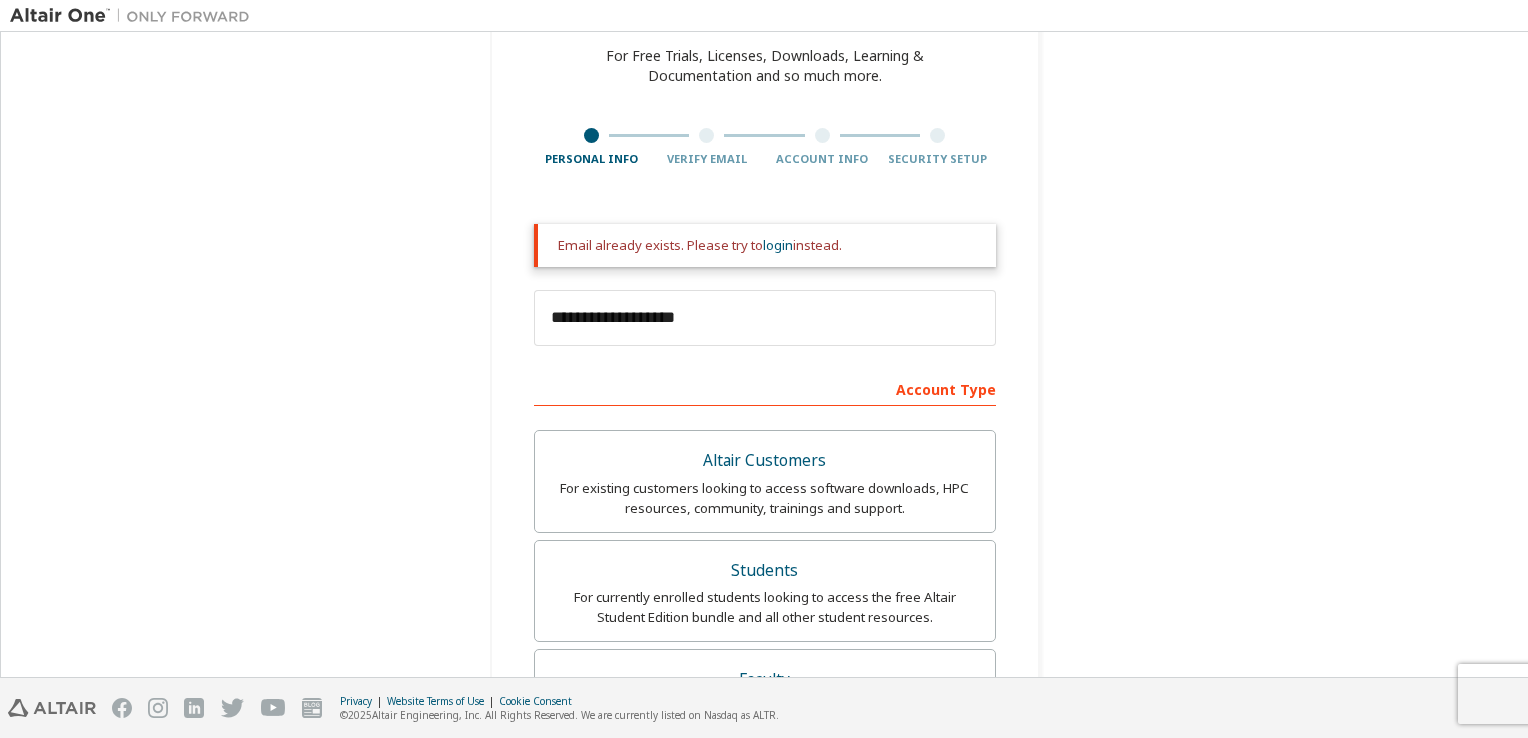 scroll, scrollTop: 0, scrollLeft: 0, axis: both 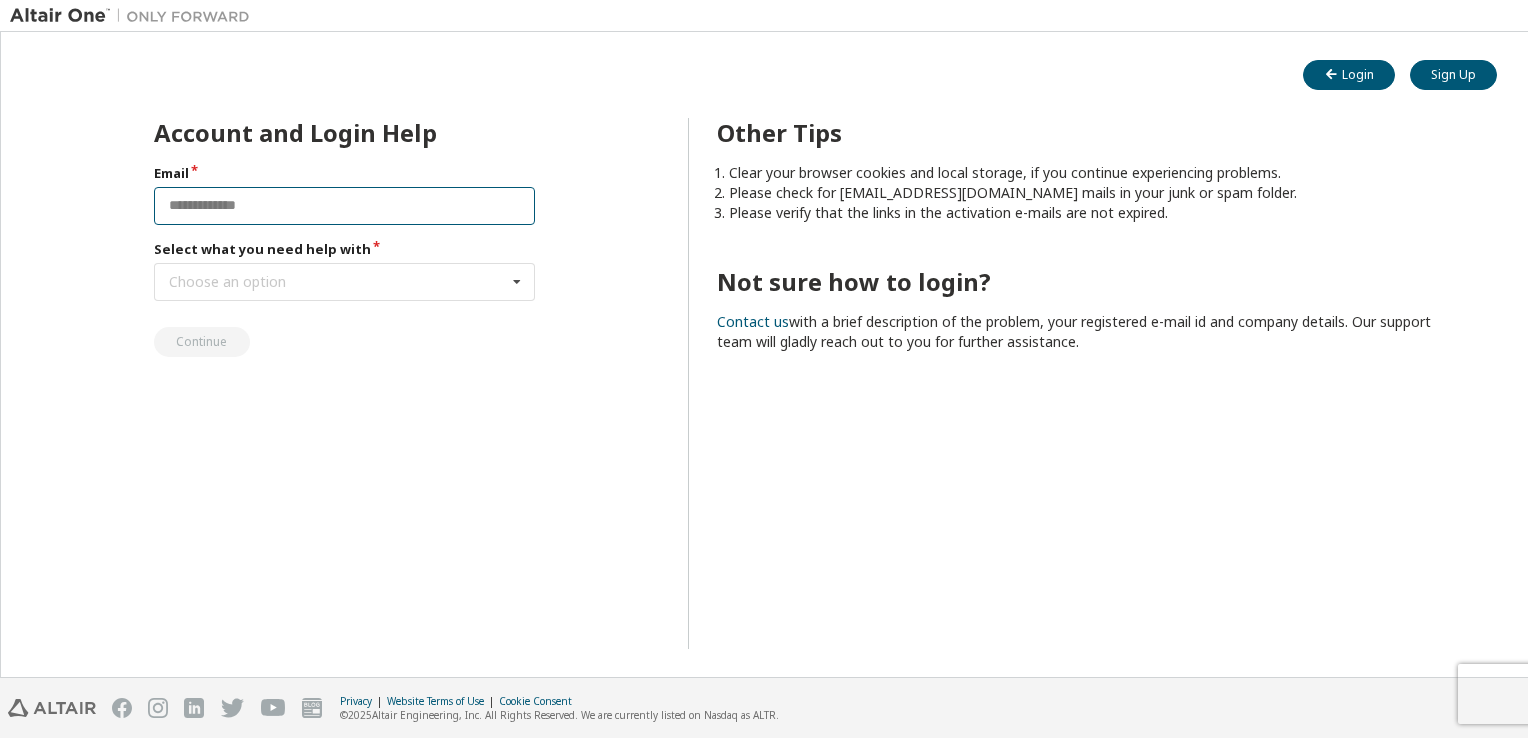 click at bounding box center (345, 206) 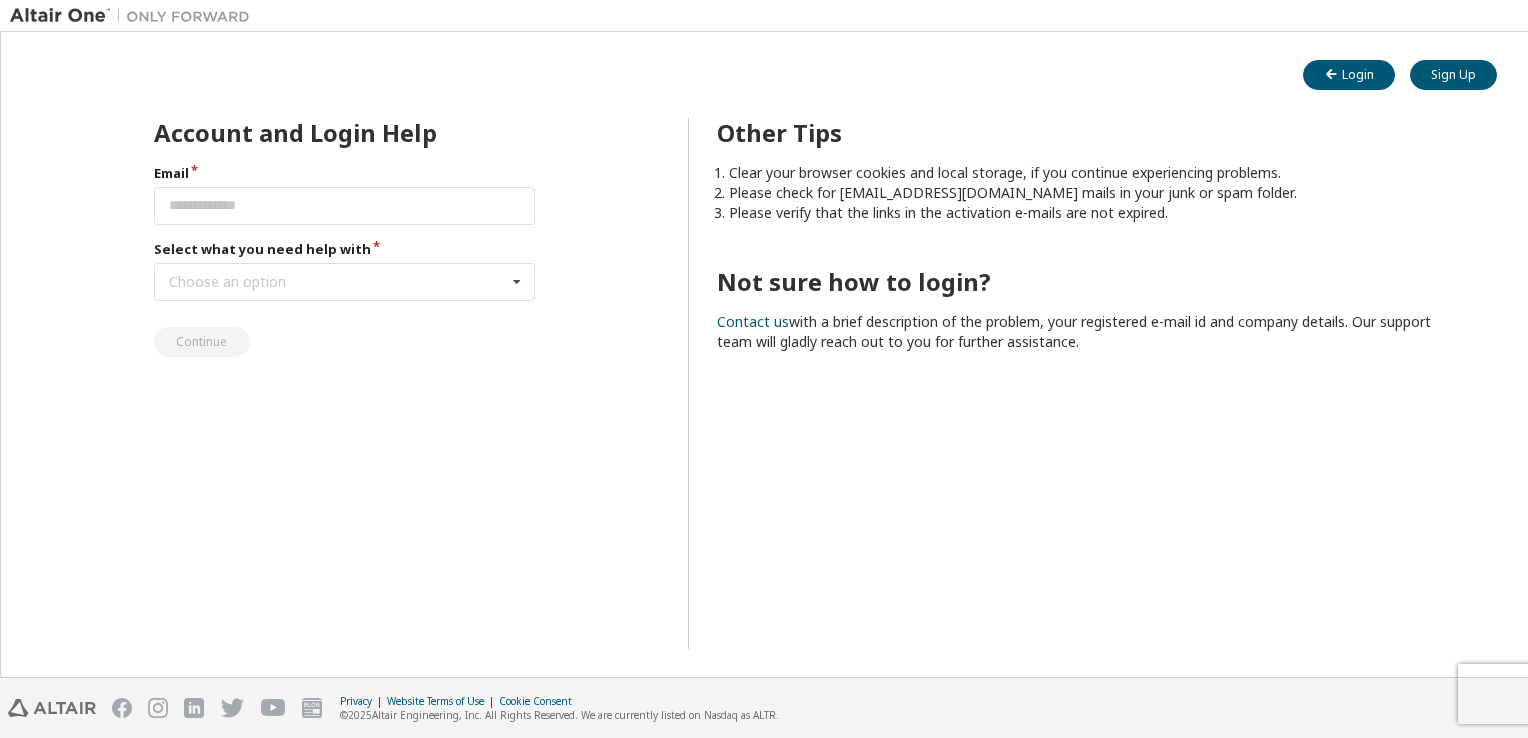 click on "Login Sign Up" at bounding box center [764, 75] 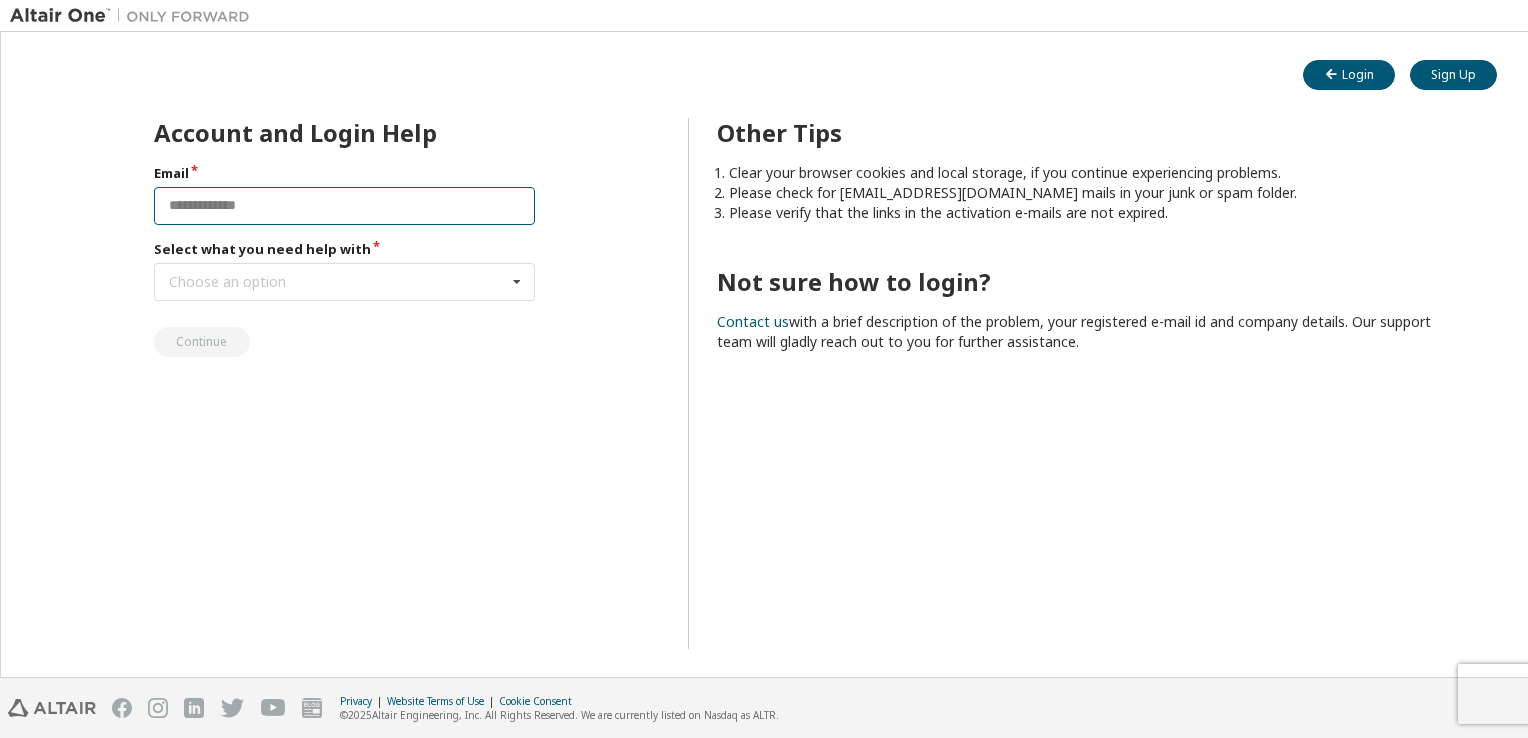 click at bounding box center (345, 206) 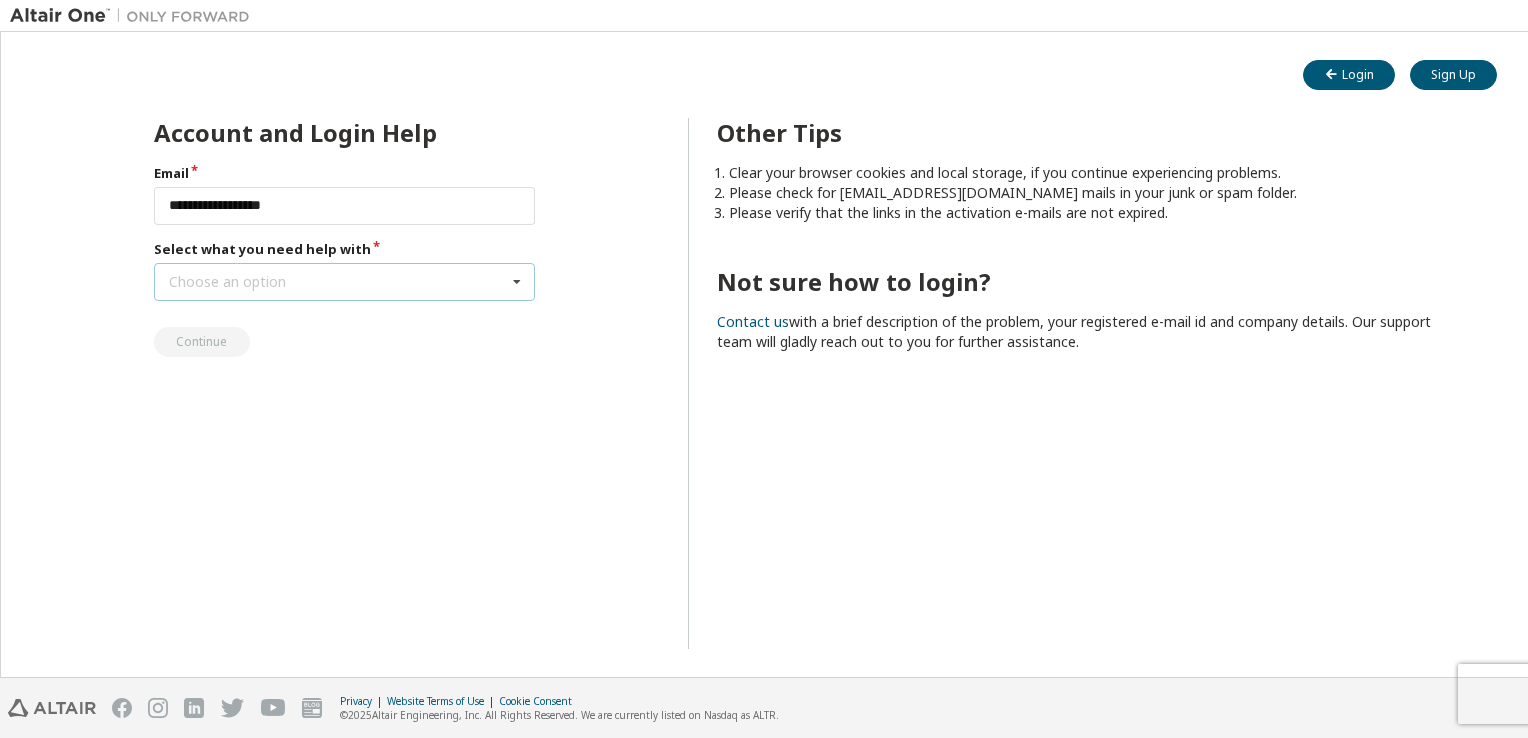click at bounding box center [517, 282] 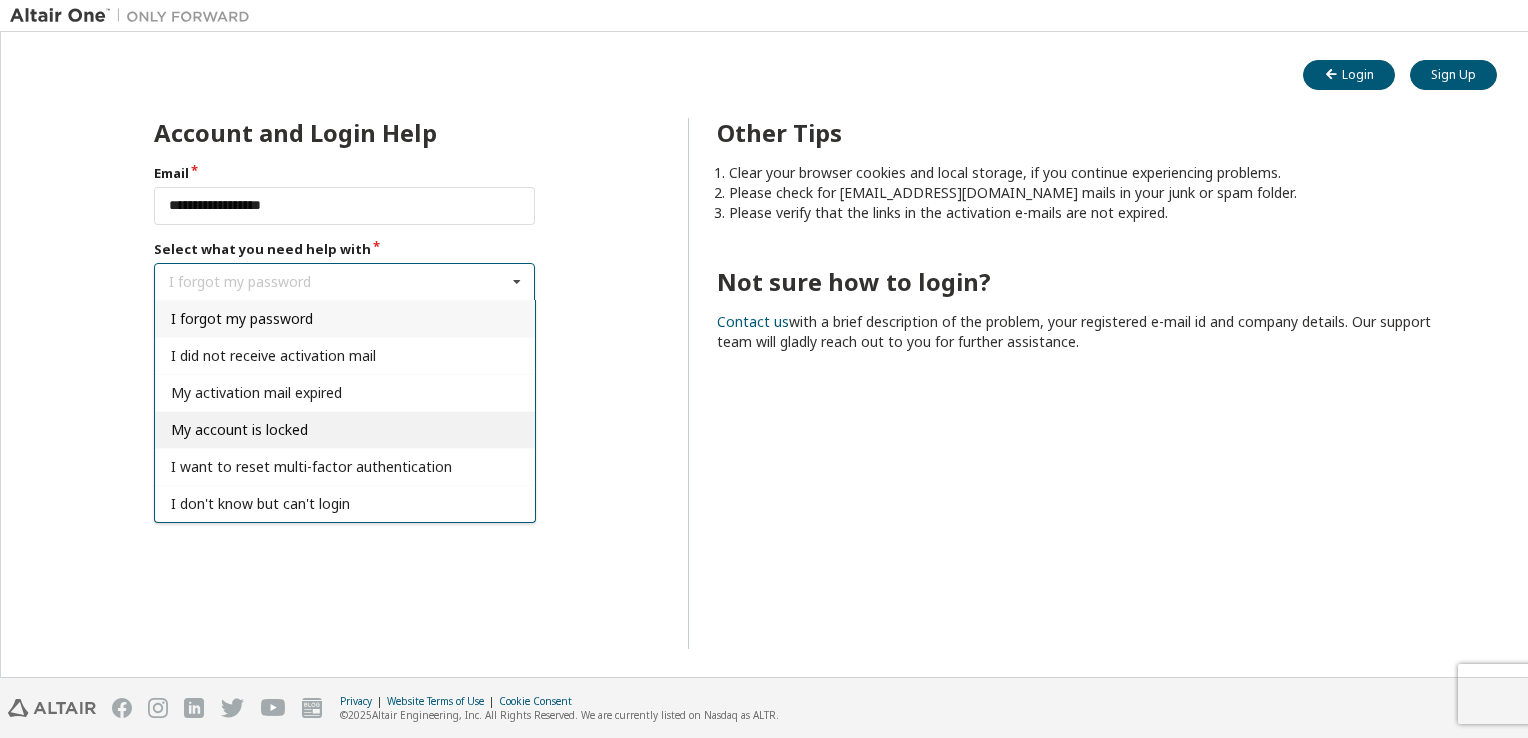 click on "My account is locked" at bounding box center (345, 429) 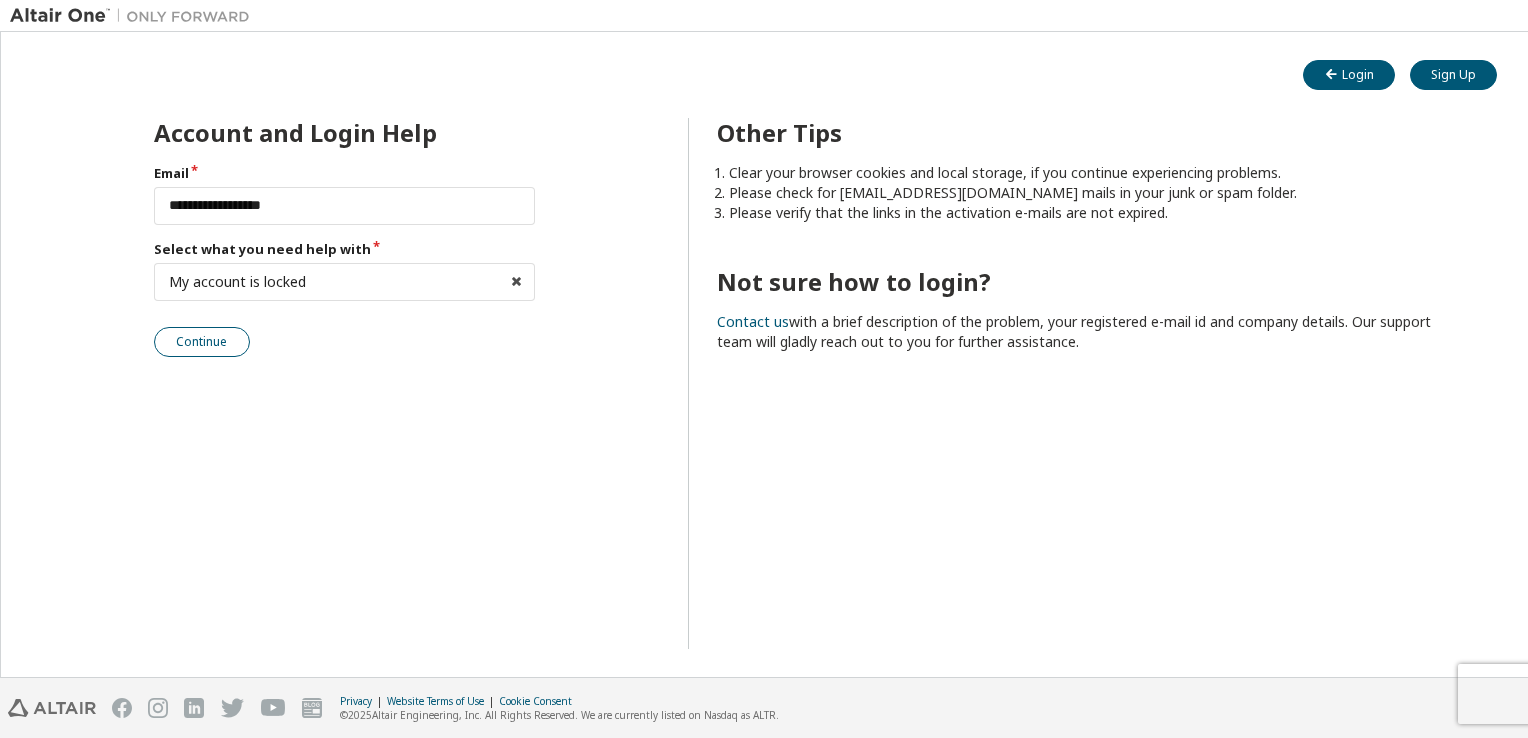 click on "Continue" at bounding box center (202, 342) 